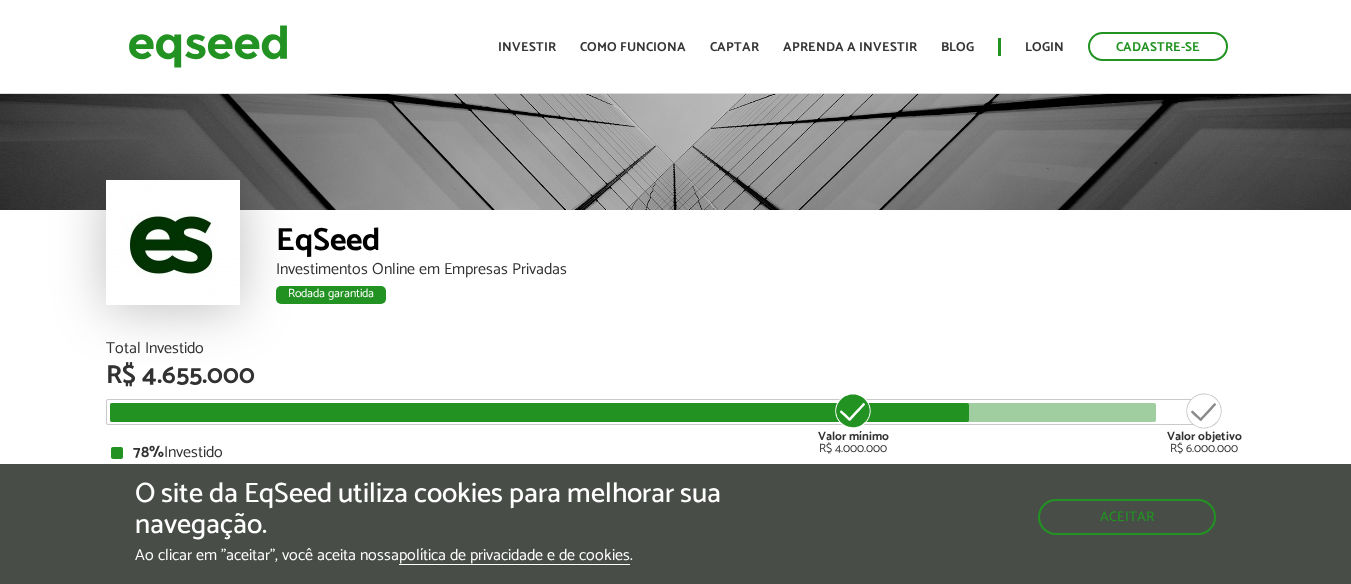 scroll, scrollTop: 0, scrollLeft: 0, axis: both 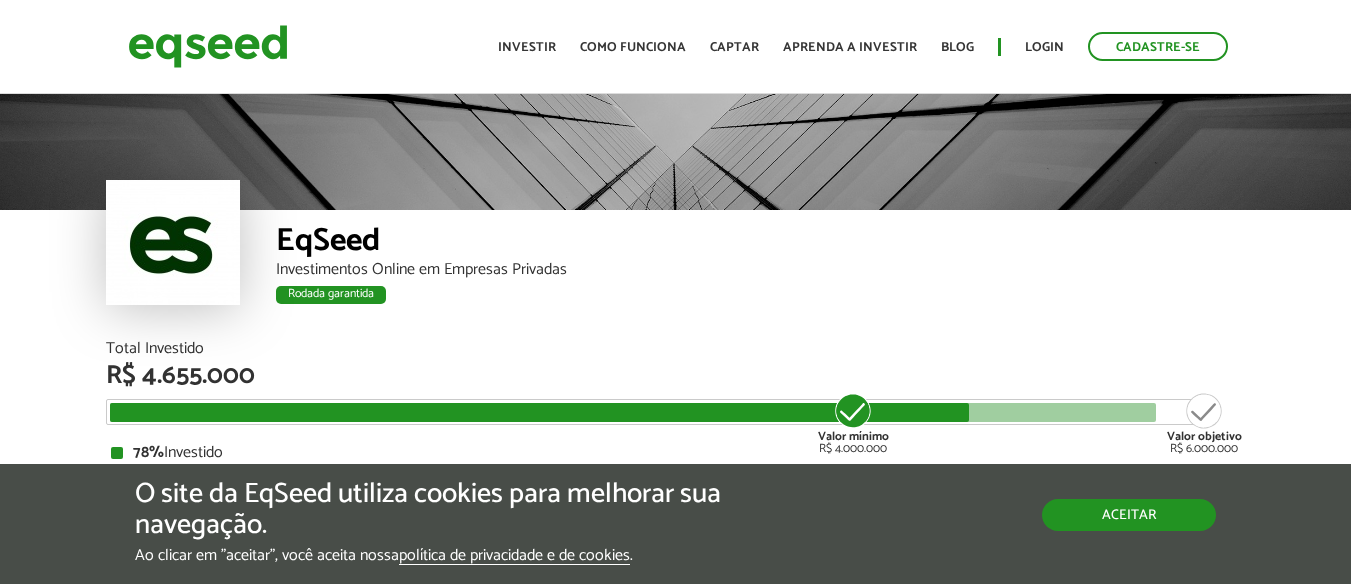 click on "Aceitar" at bounding box center (1129, 515) 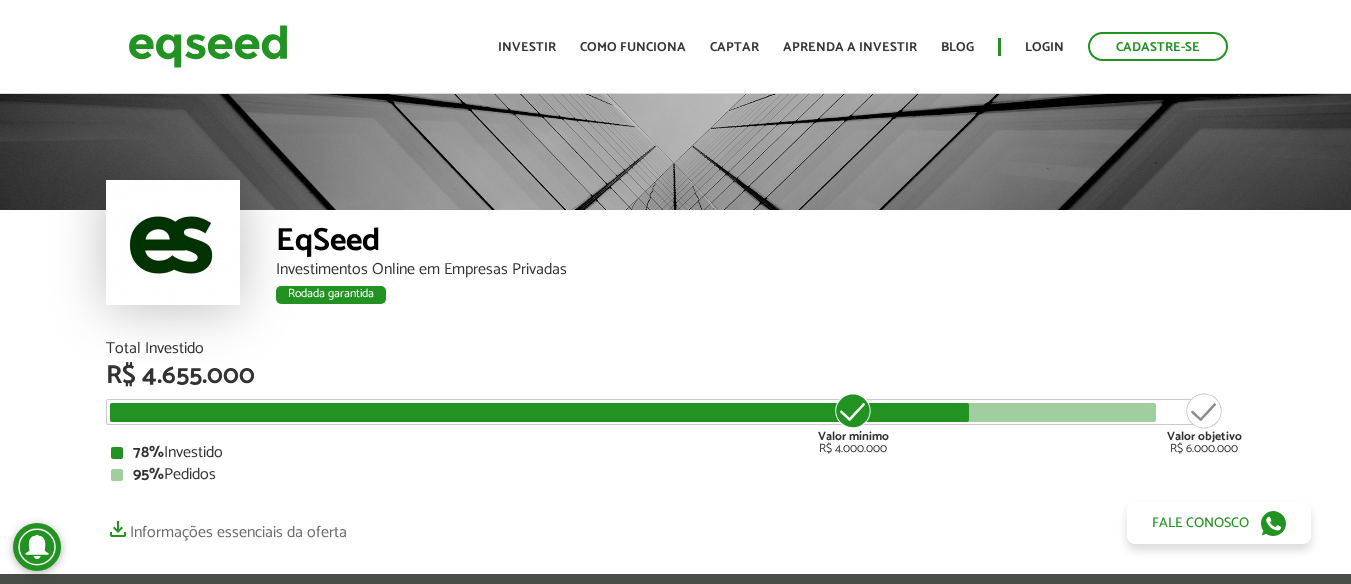 type 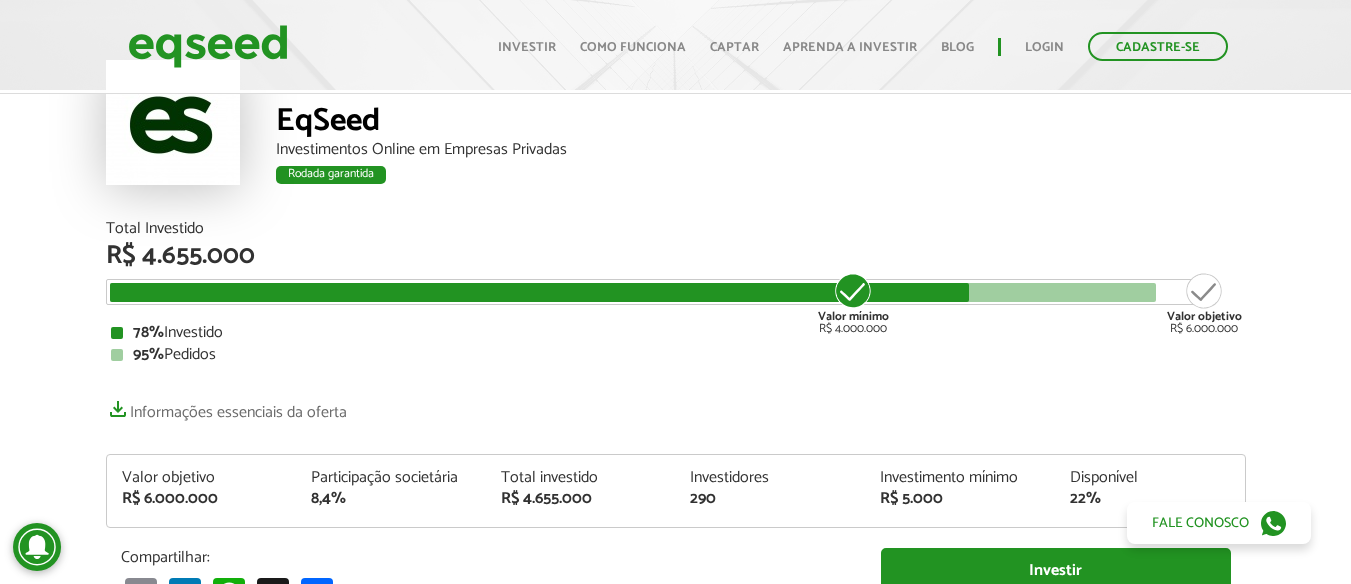 scroll, scrollTop: 160, scrollLeft: 0, axis: vertical 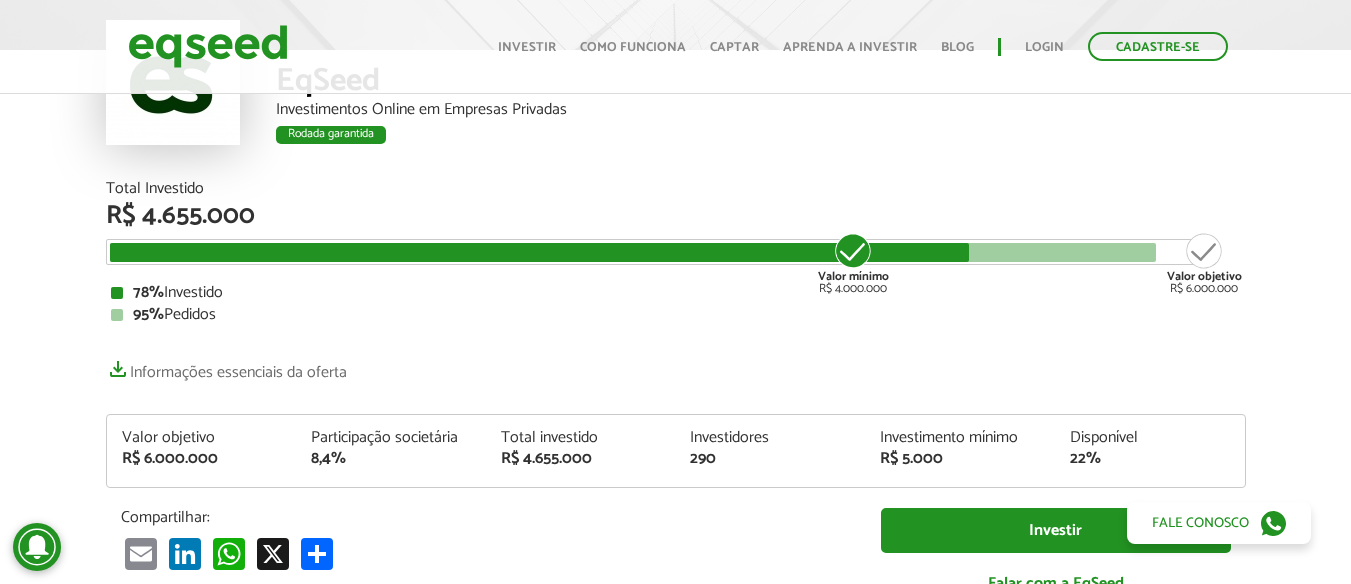 click on "Informações essenciais da oferta" at bounding box center (676, 367) 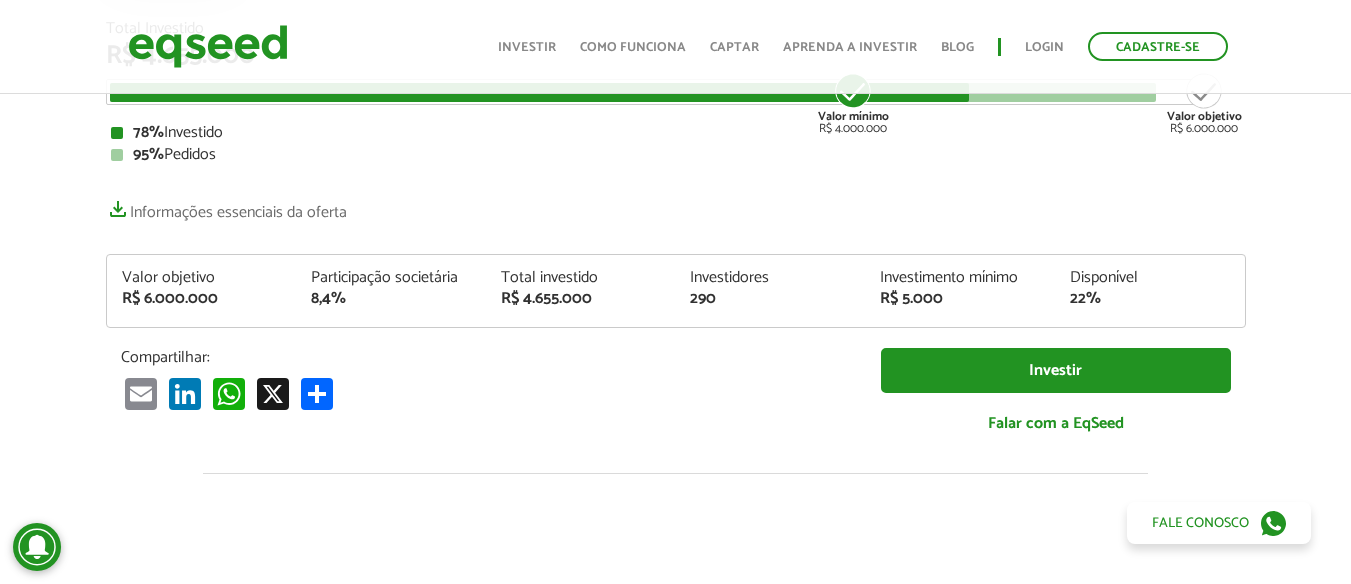 scroll, scrollTop: 280, scrollLeft: 0, axis: vertical 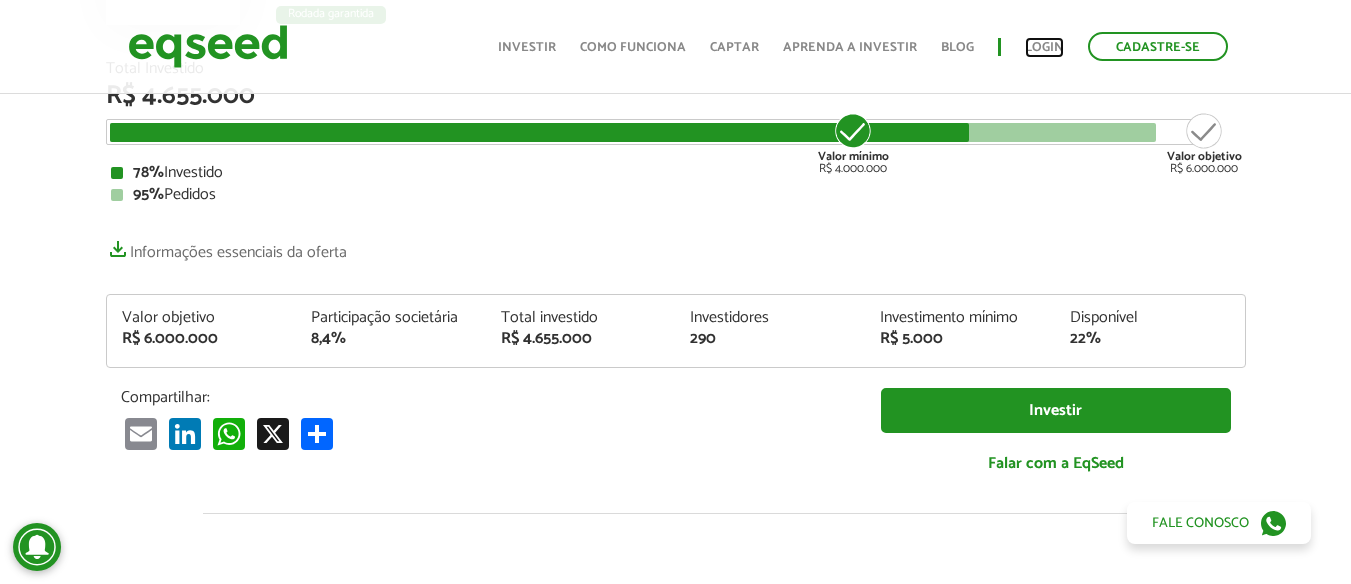 click on "Login" at bounding box center [1044, 47] 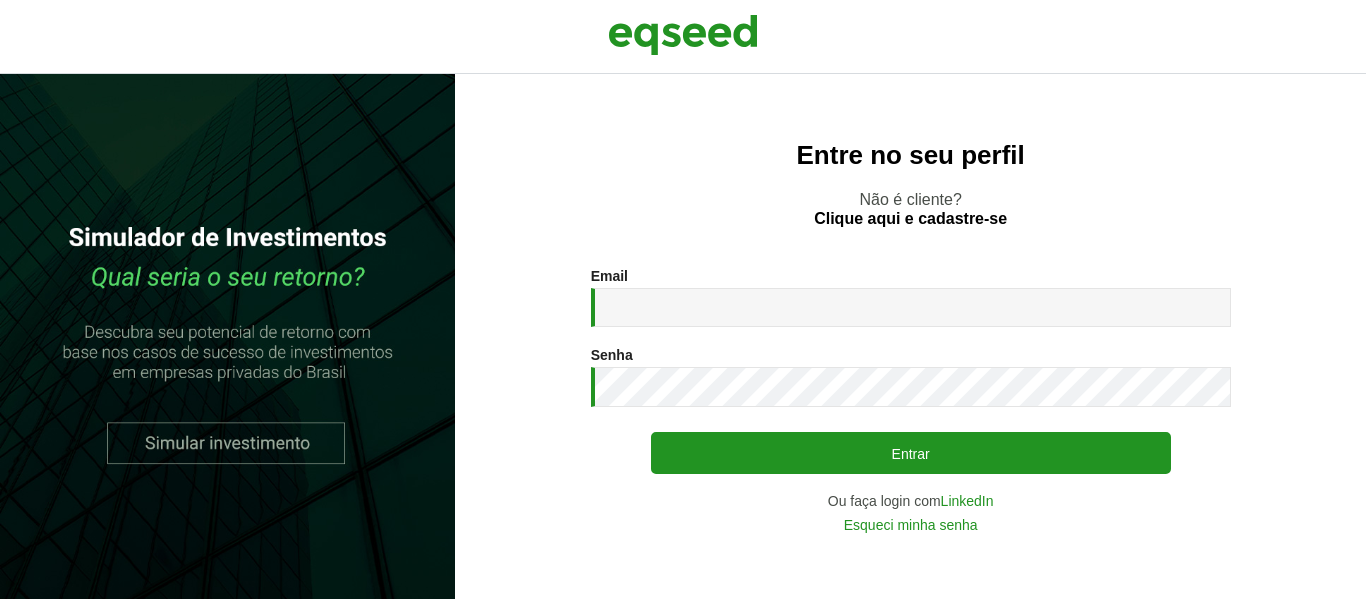 scroll, scrollTop: 0, scrollLeft: 0, axis: both 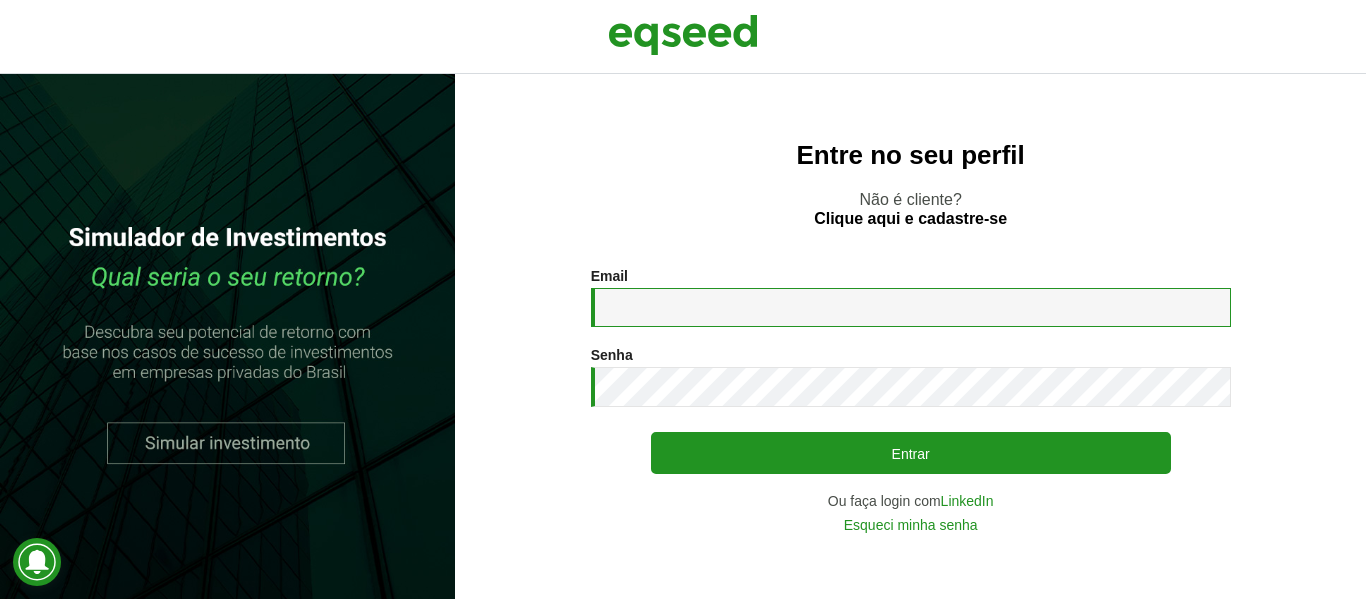 click on "Email  *" at bounding box center (911, 307) 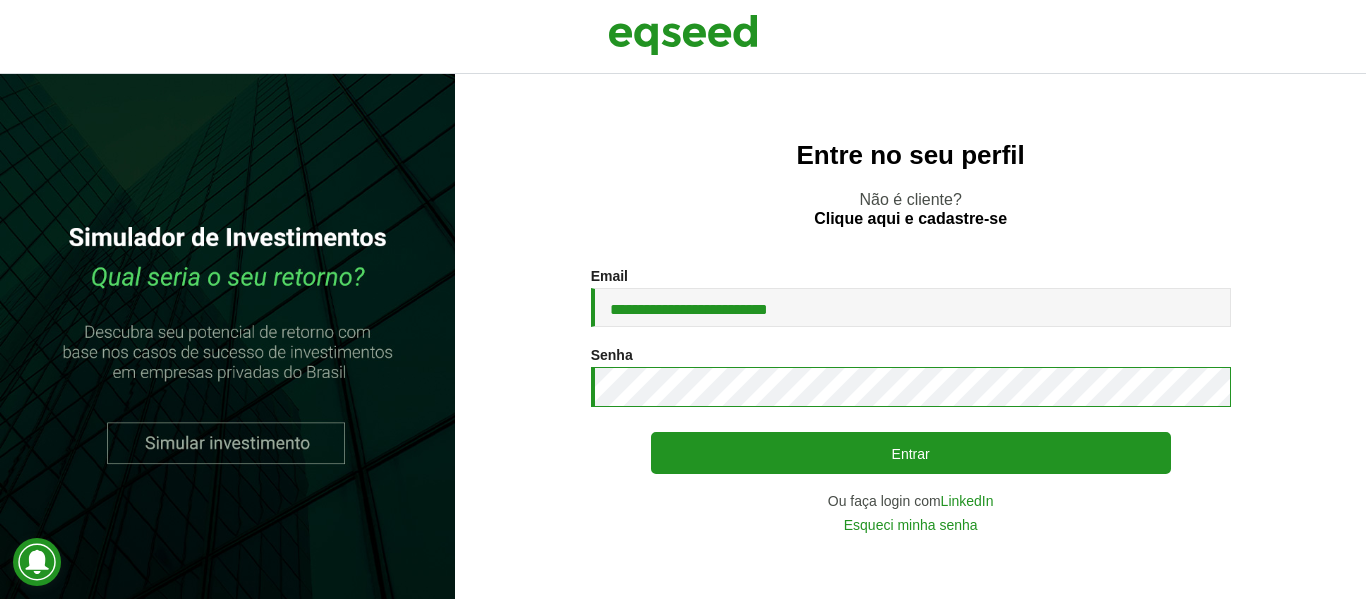 click on "Entrar" at bounding box center [911, 453] 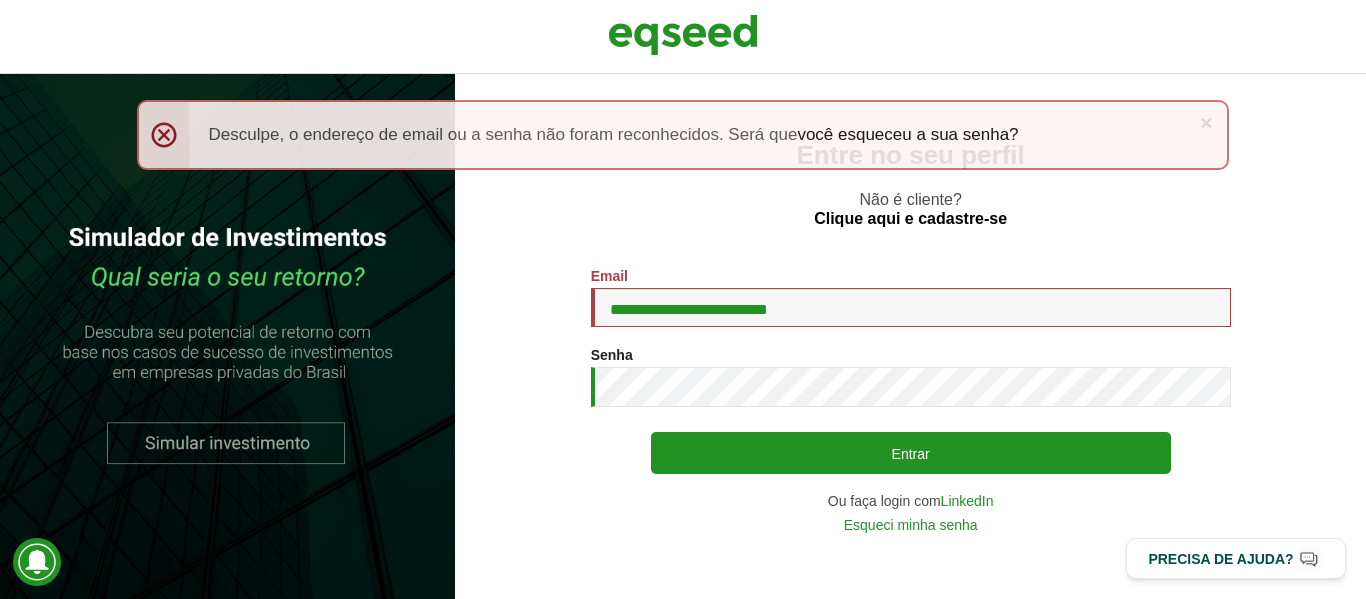 scroll, scrollTop: 0, scrollLeft: 0, axis: both 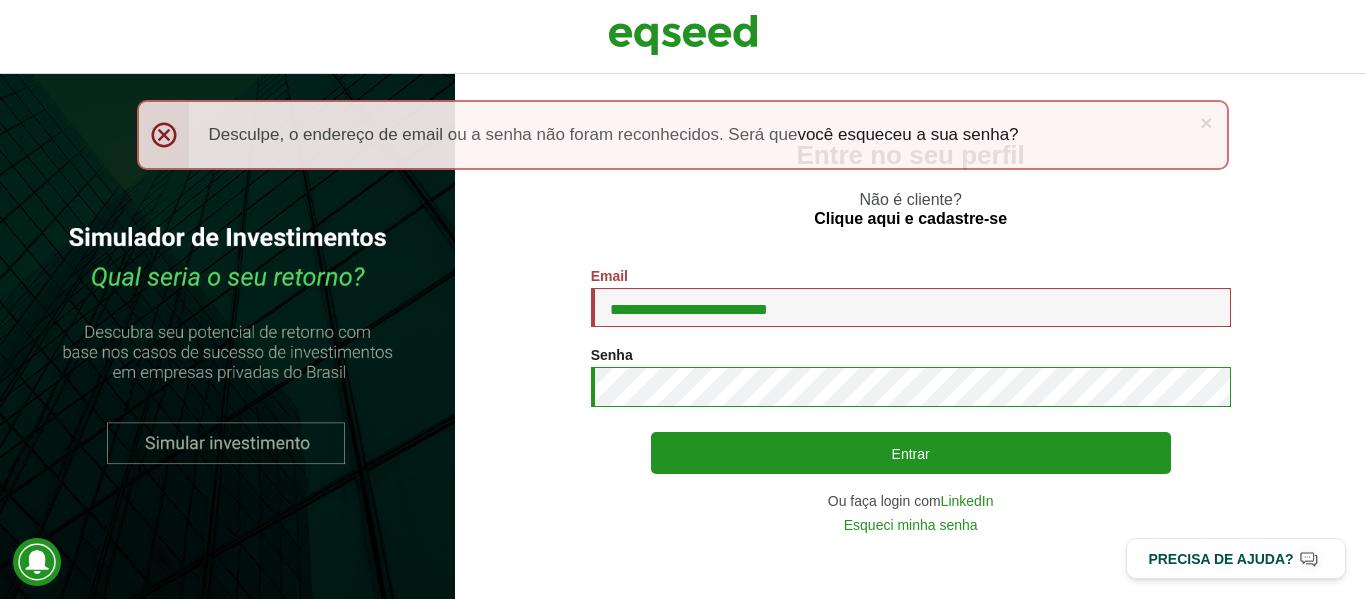 click on "Entrar" at bounding box center [911, 453] 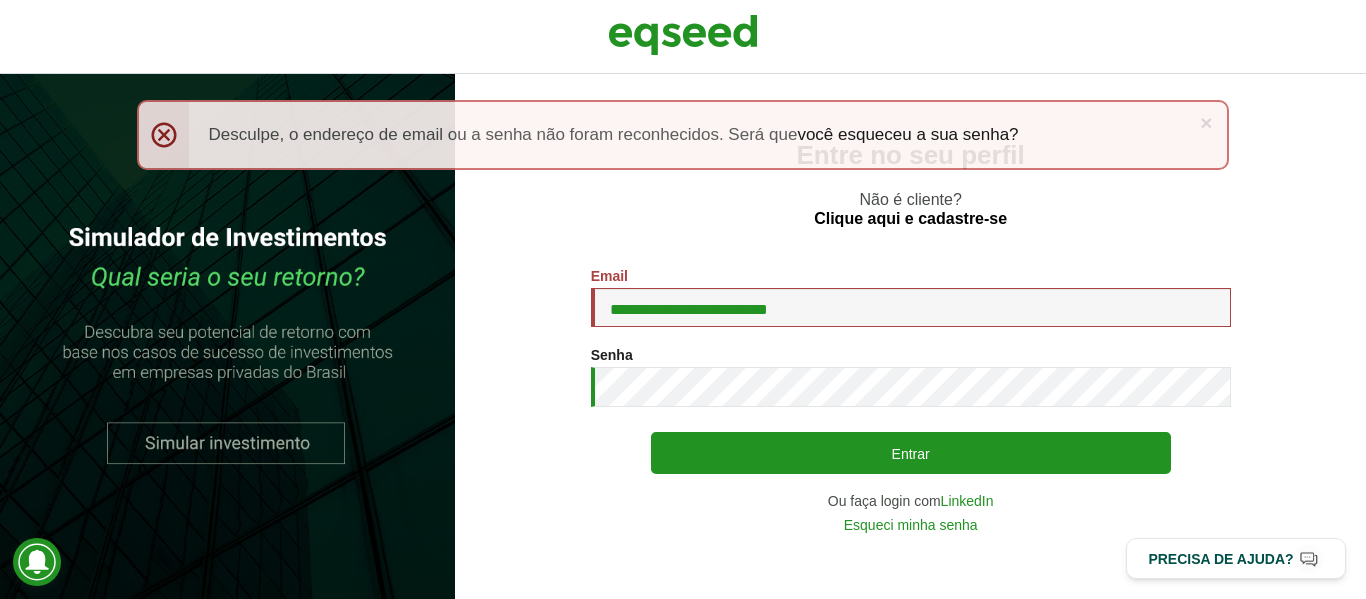 scroll, scrollTop: 0, scrollLeft: 0, axis: both 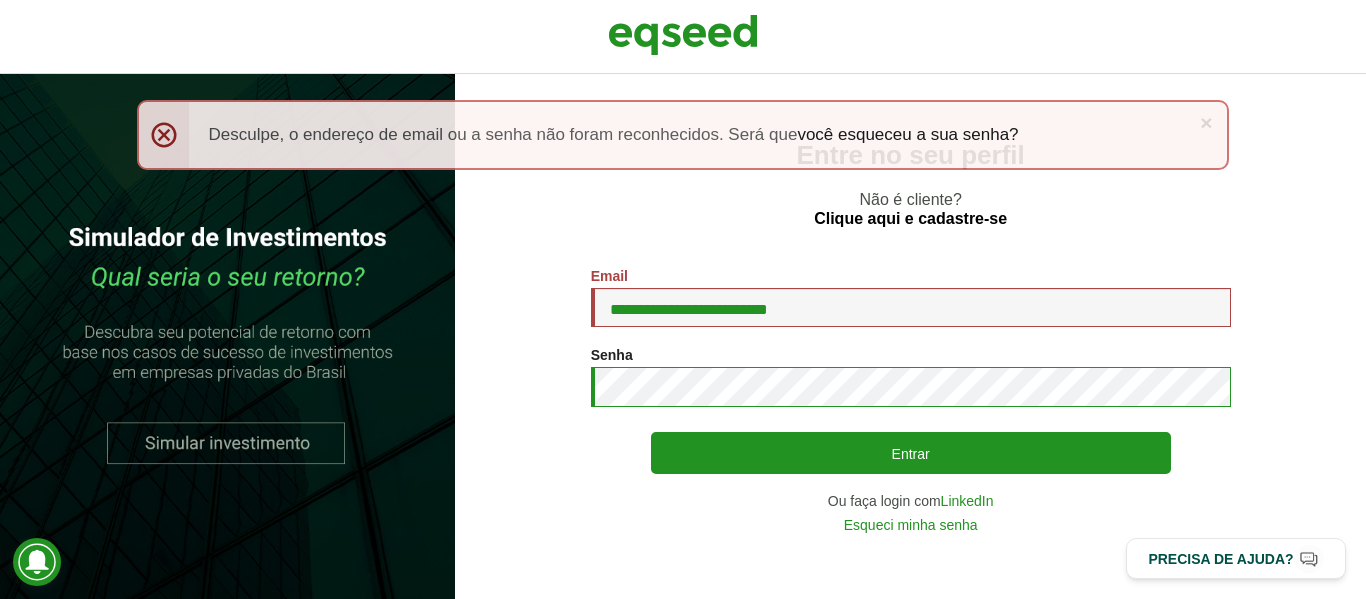 click on "Entrar" at bounding box center (911, 453) 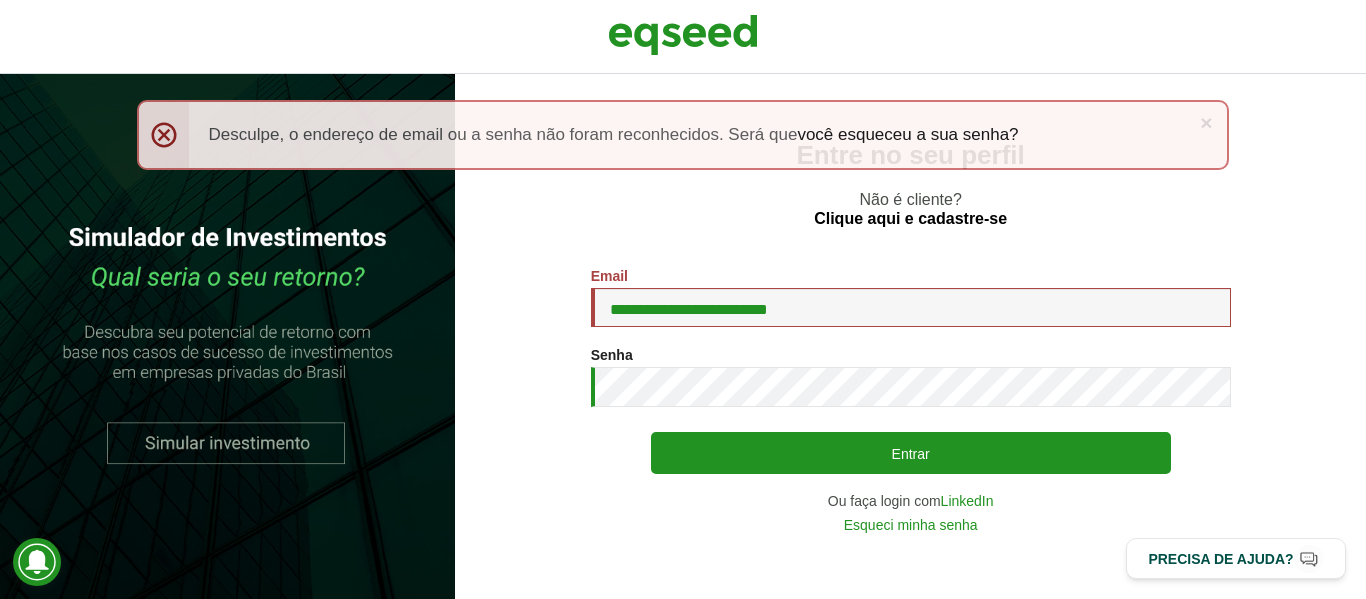 scroll, scrollTop: 0, scrollLeft: 0, axis: both 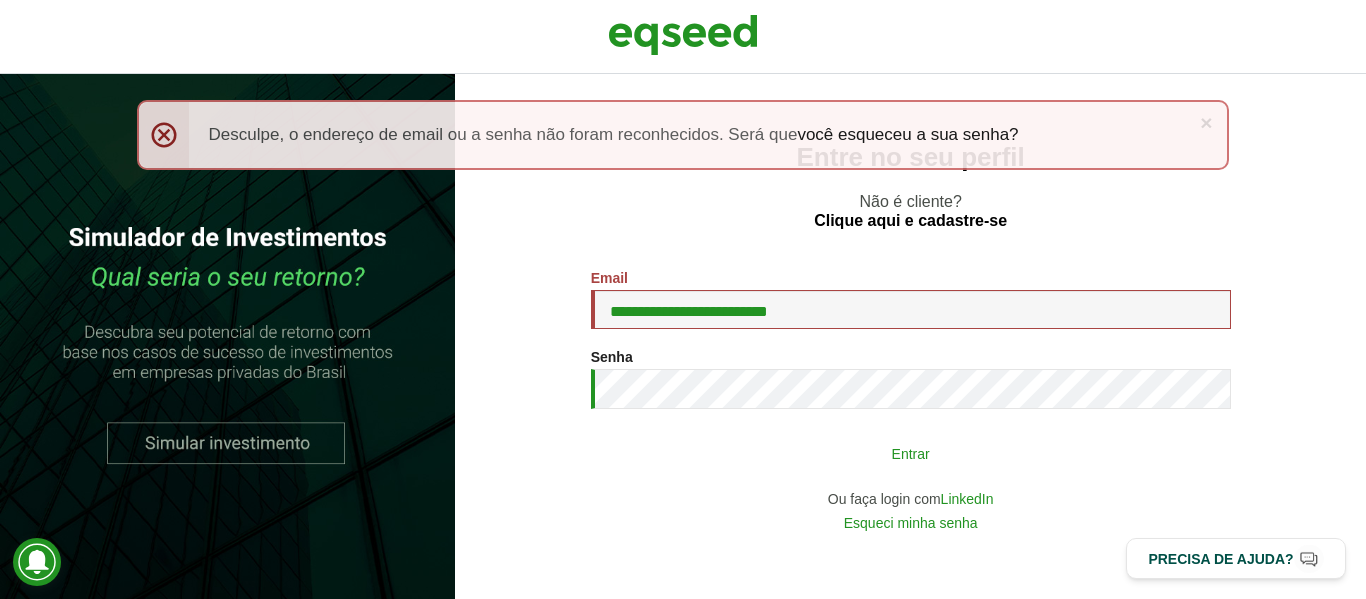 click on "Entrar" at bounding box center [911, 453] 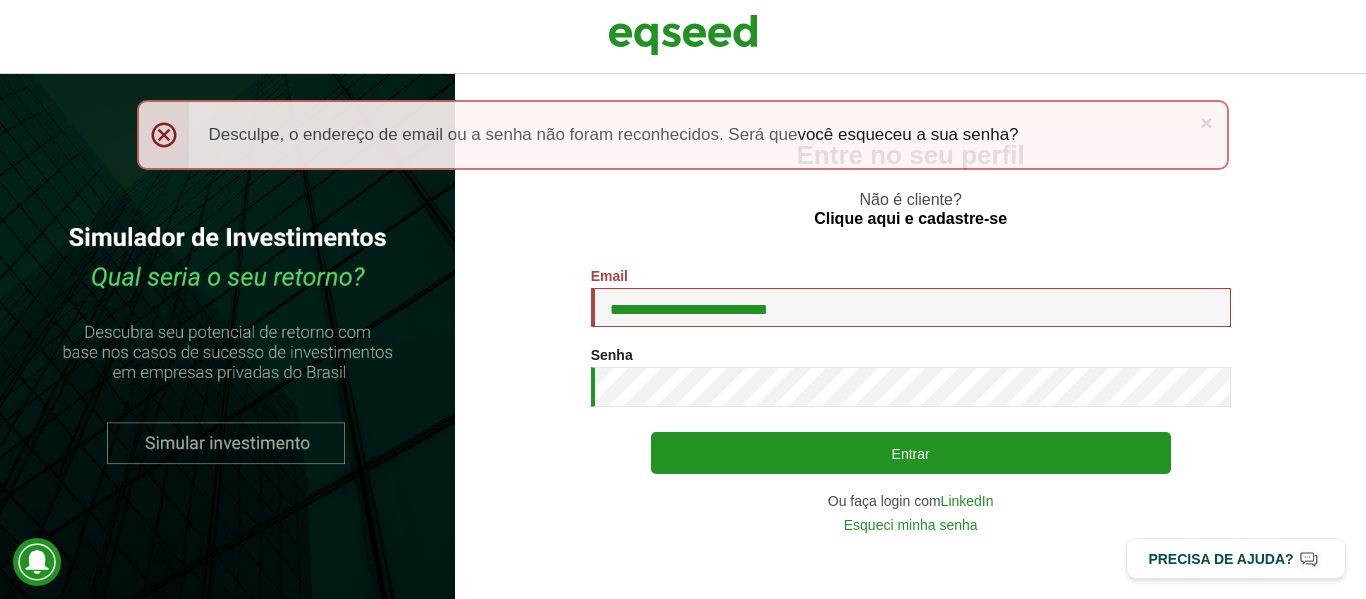 scroll, scrollTop: 0, scrollLeft: 0, axis: both 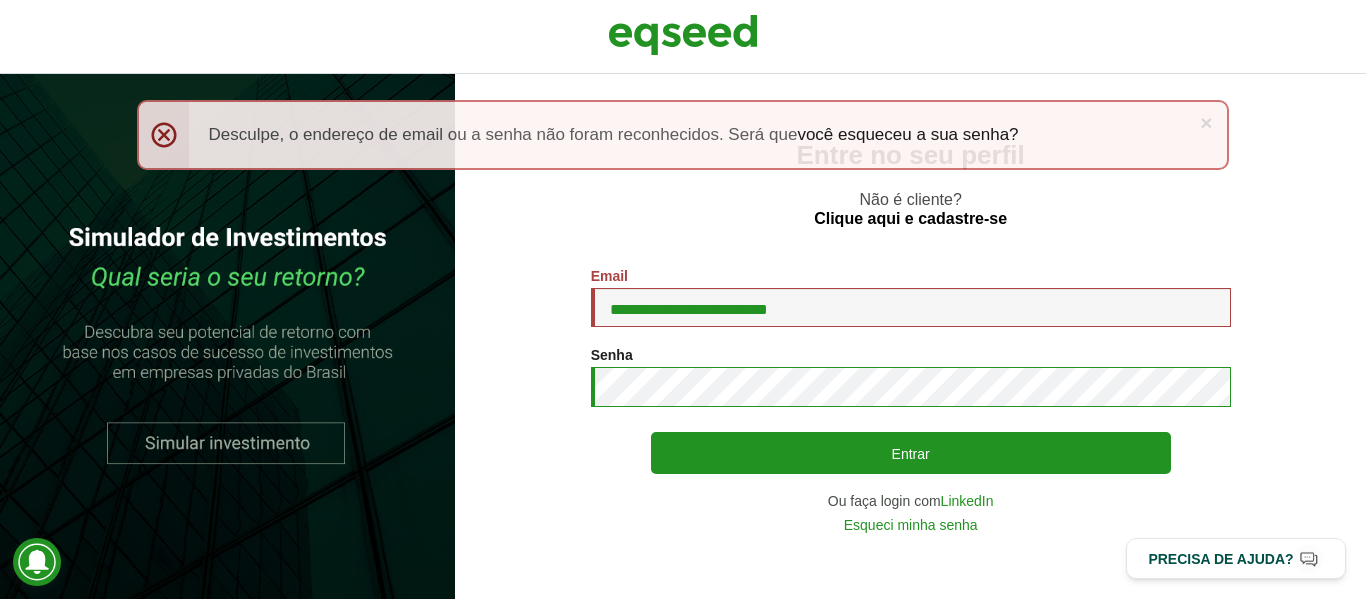 click on "Entrar" at bounding box center (911, 453) 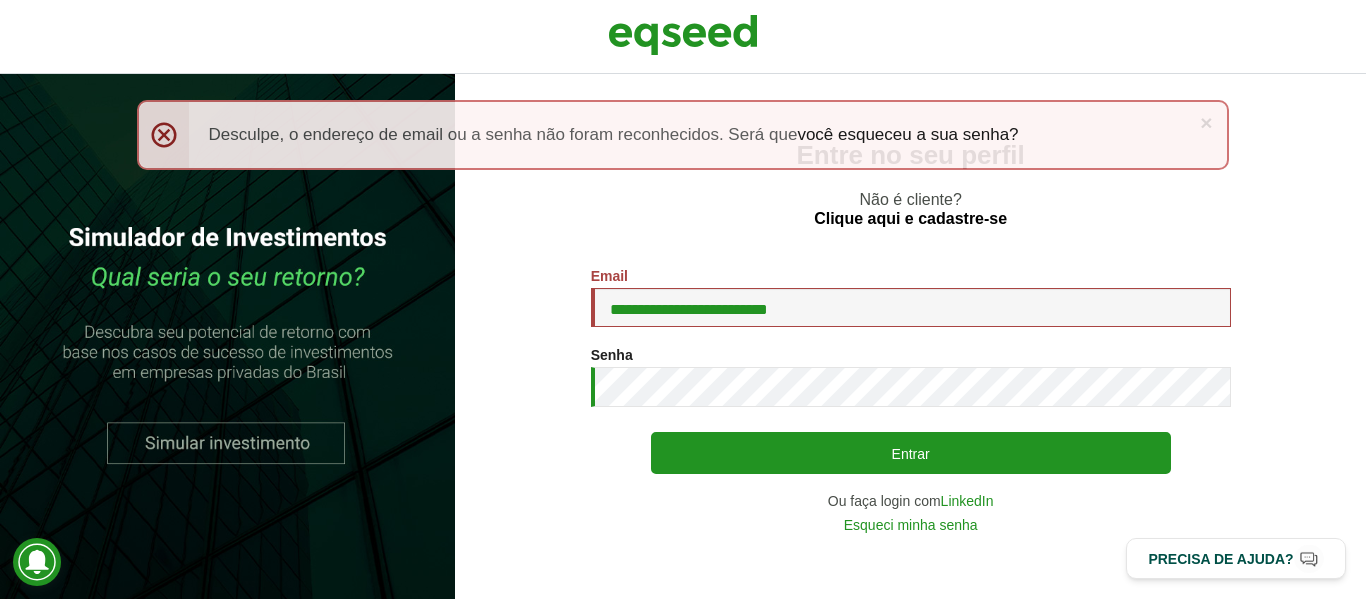 scroll, scrollTop: 0, scrollLeft: 0, axis: both 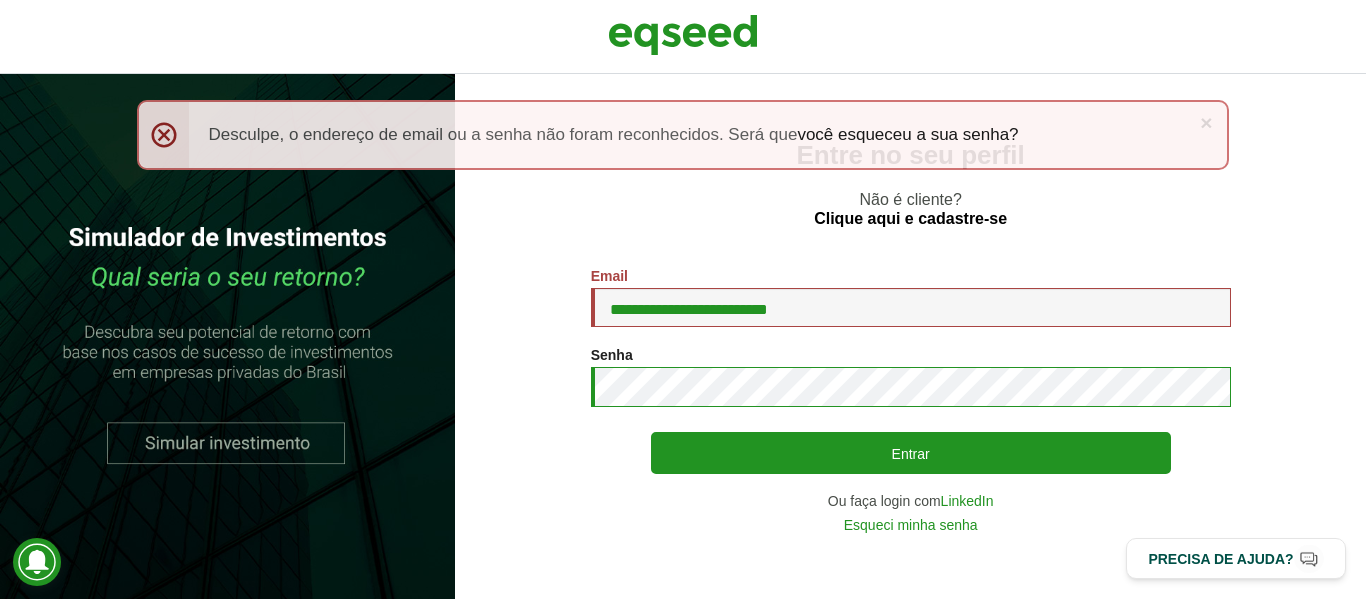 click on "Entrar" at bounding box center (911, 453) 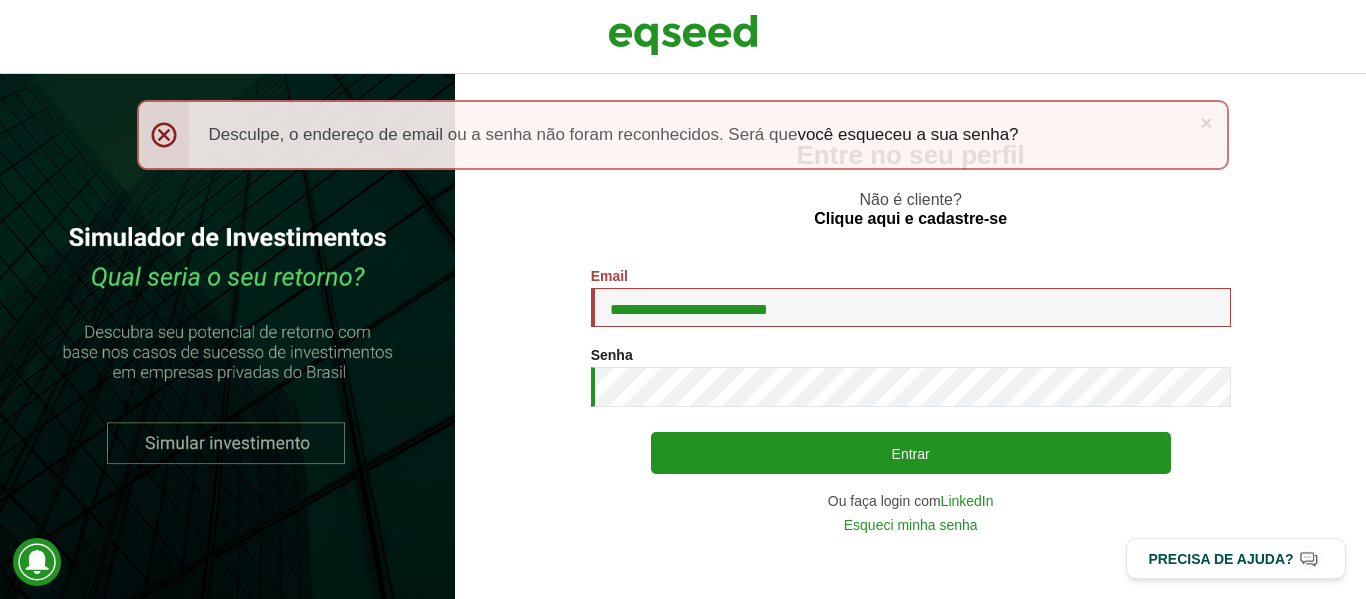 scroll, scrollTop: 0, scrollLeft: 0, axis: both 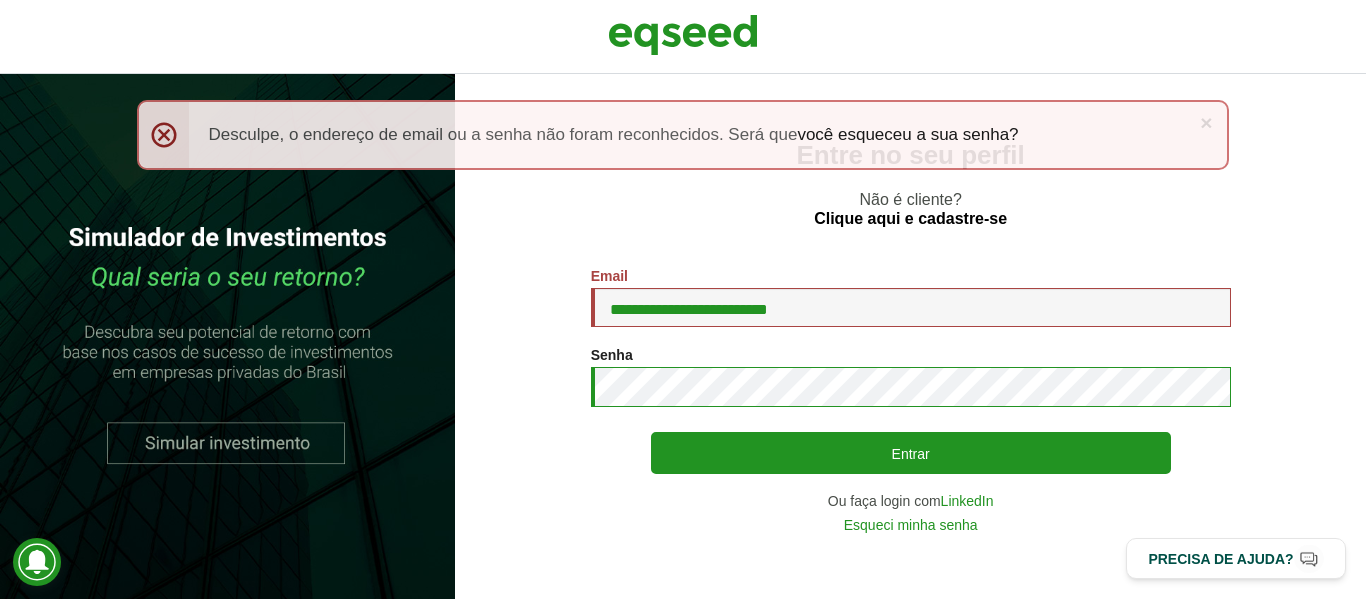 click on "Entrar" at bounding box center (911, 453) 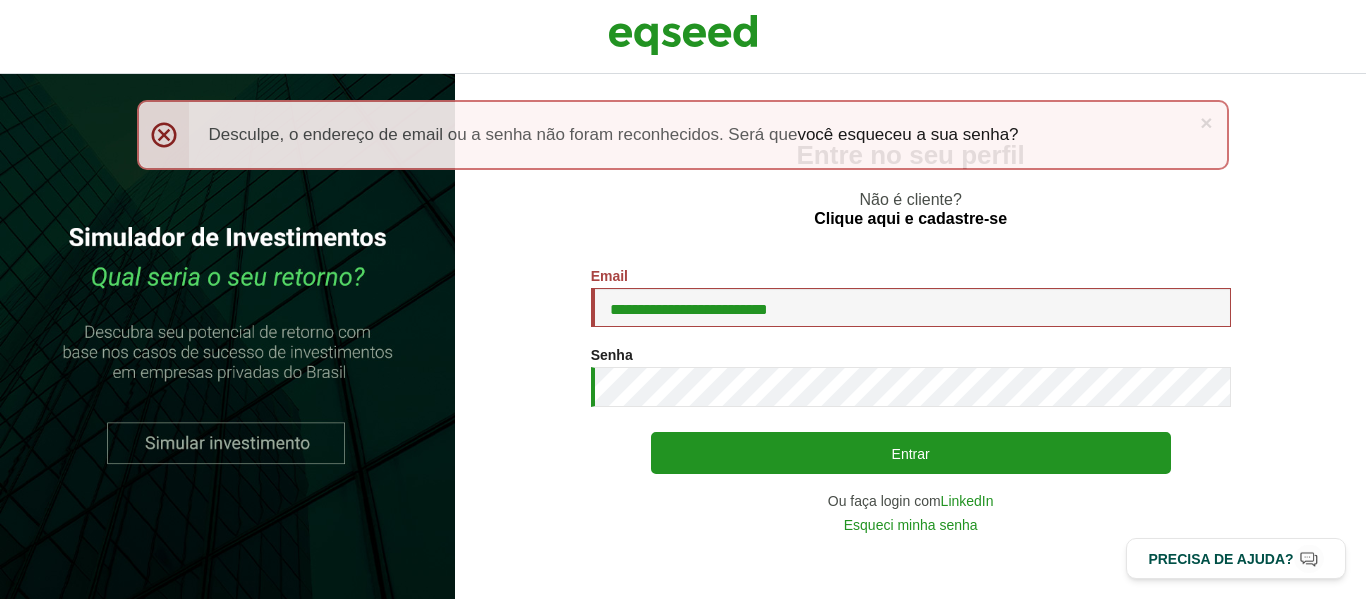 scroll, scrollTop: 0, scrollLeft: 0, axis: both 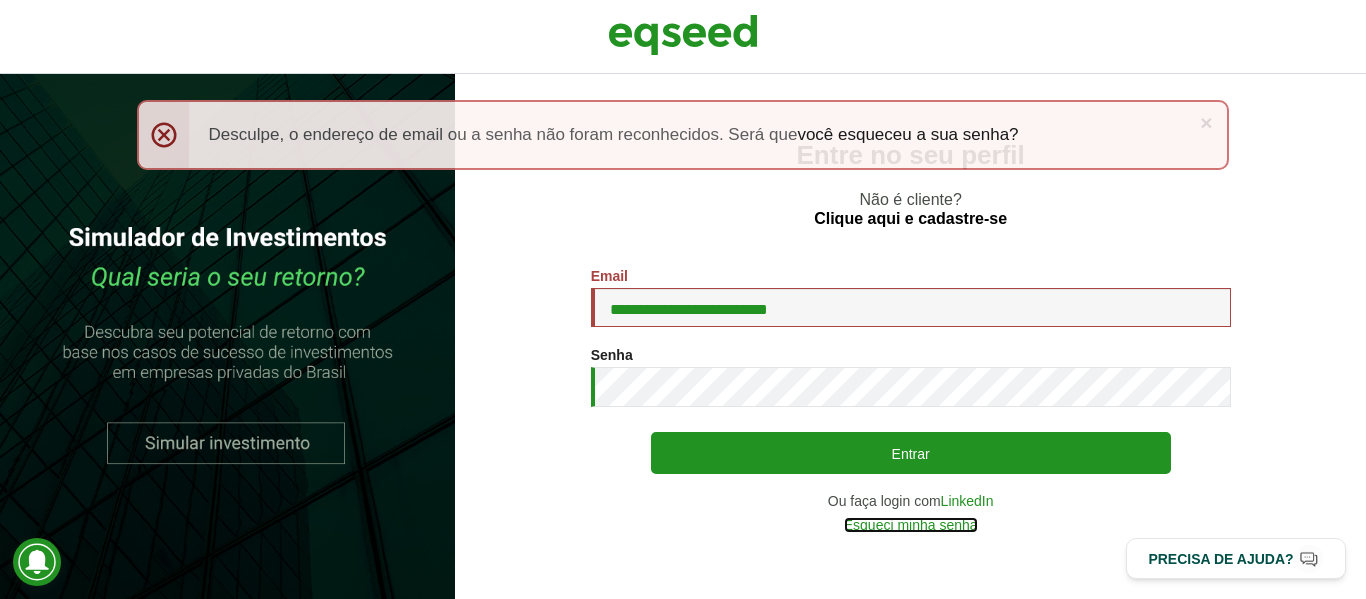 click on "Esqueci minha senha" at bounding box center [911, 525] 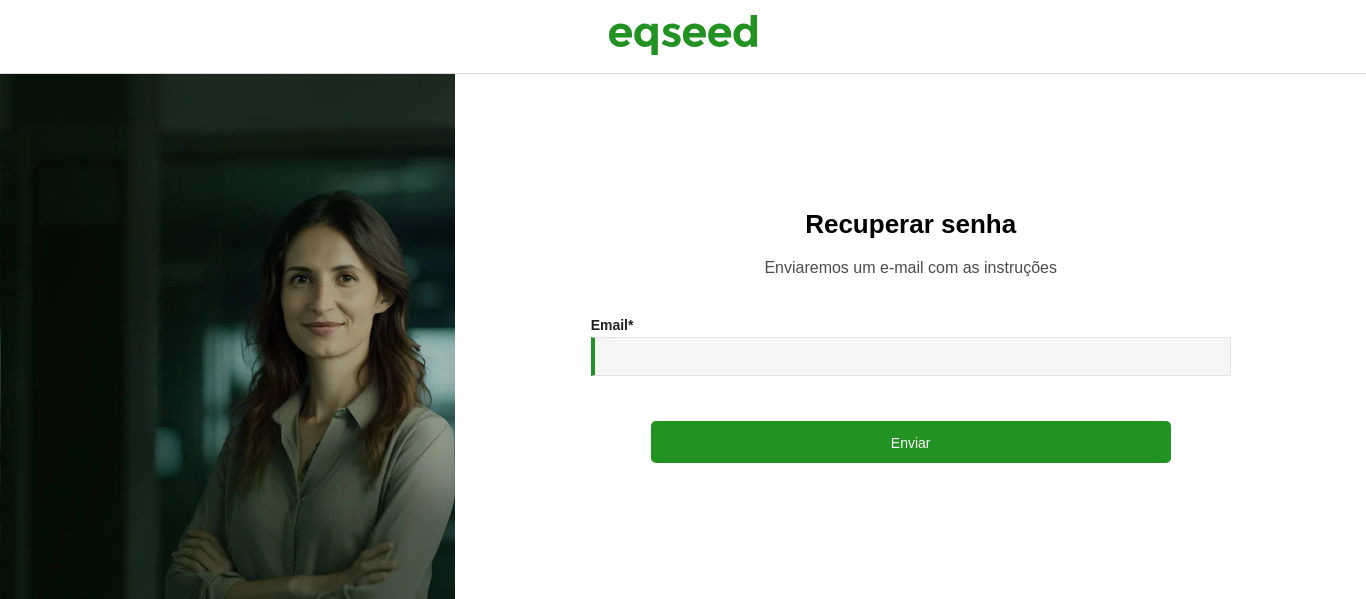scroll, scrollTop: 0, scrollLeft: 0, axis: both 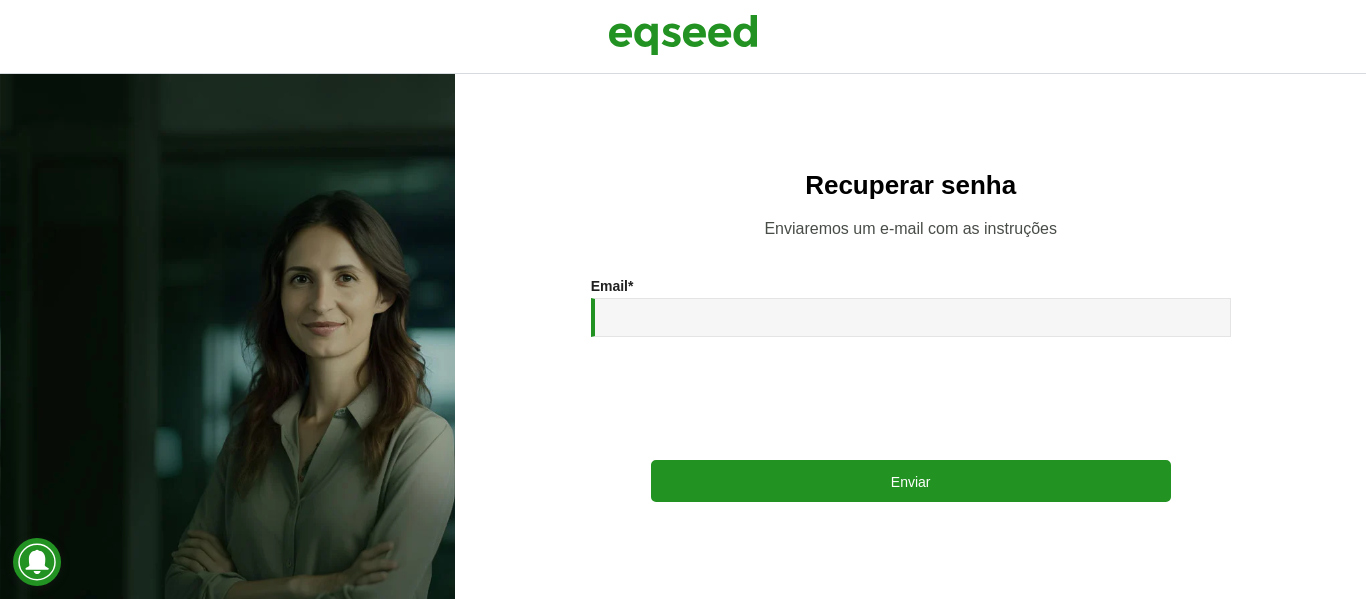 click on "Email  *
Enviar" at bounding box center [911, 390] 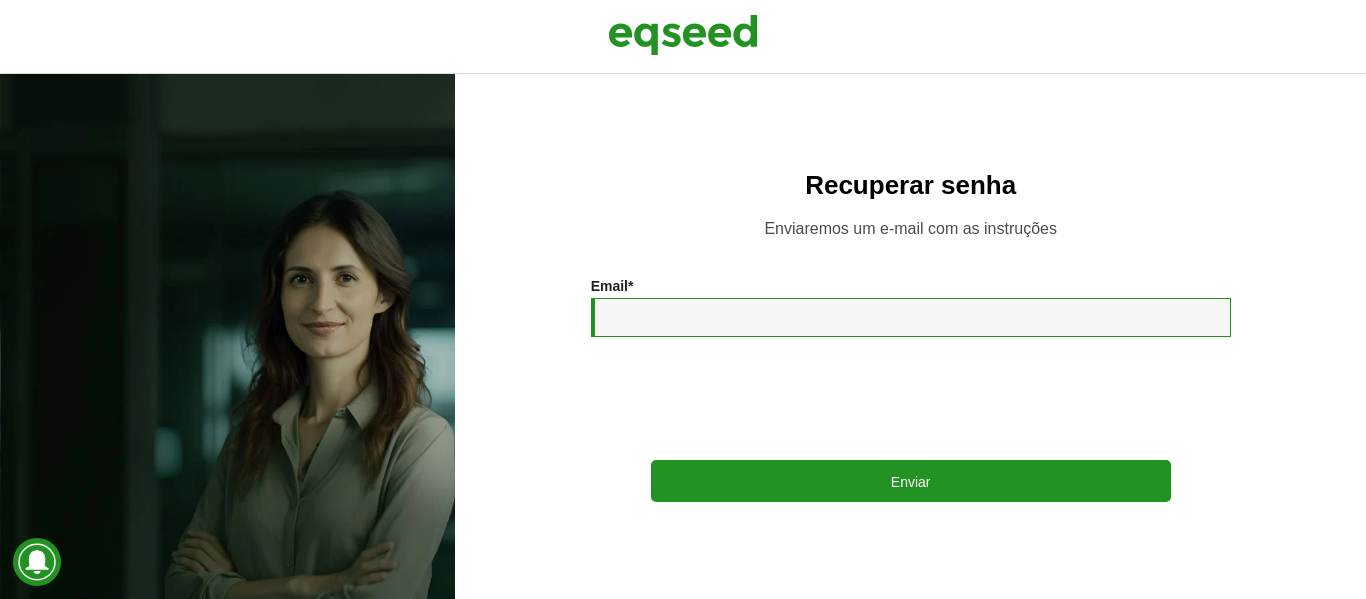 click on "Email  *" at bounding box center [911, 317] 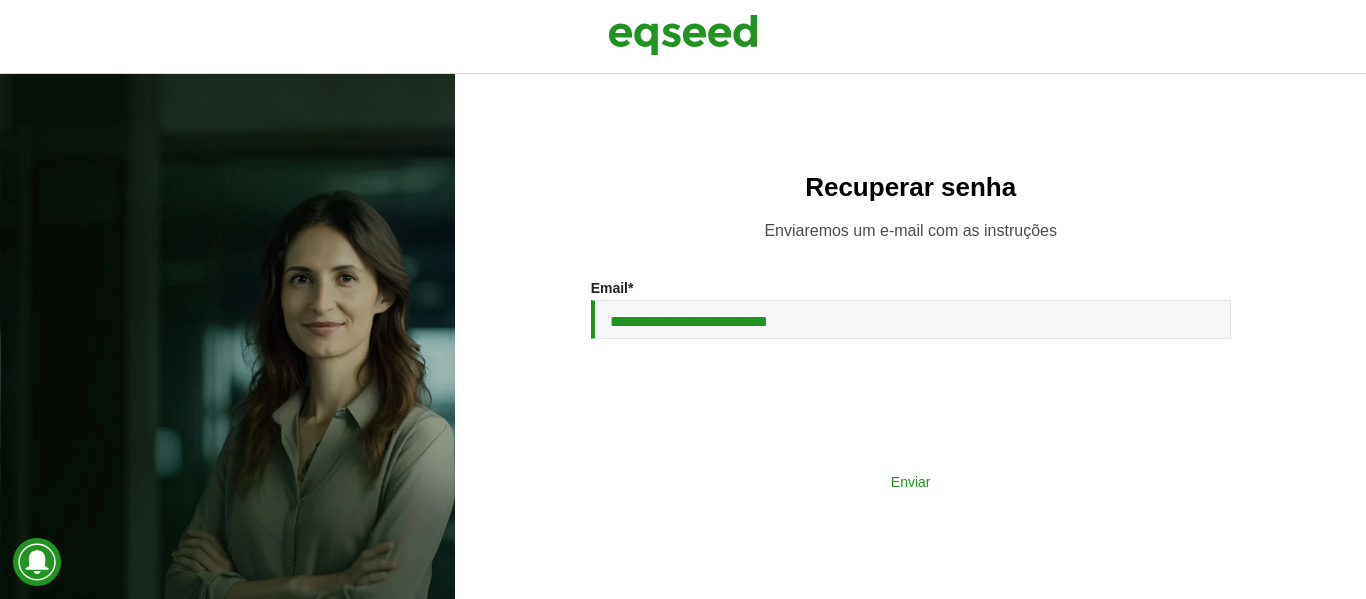 click on "Enviar" at bounding box center (911, 481) 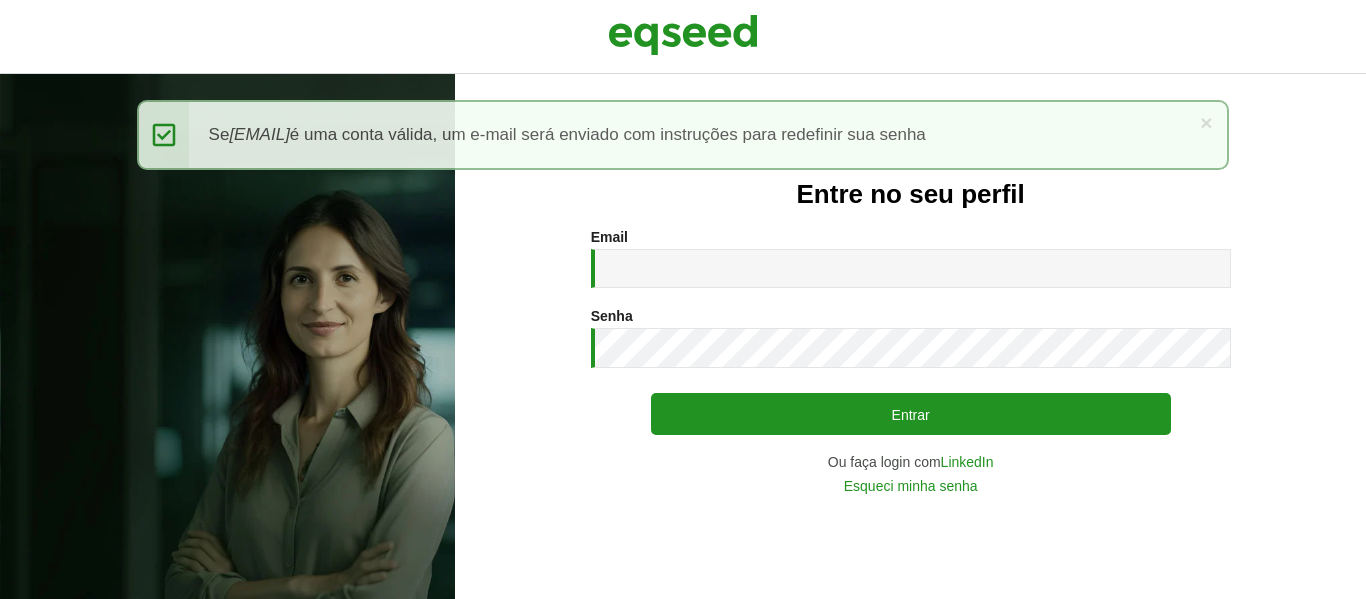 scroll, scrollTop: 0, scrollLeft: 0, axis: both 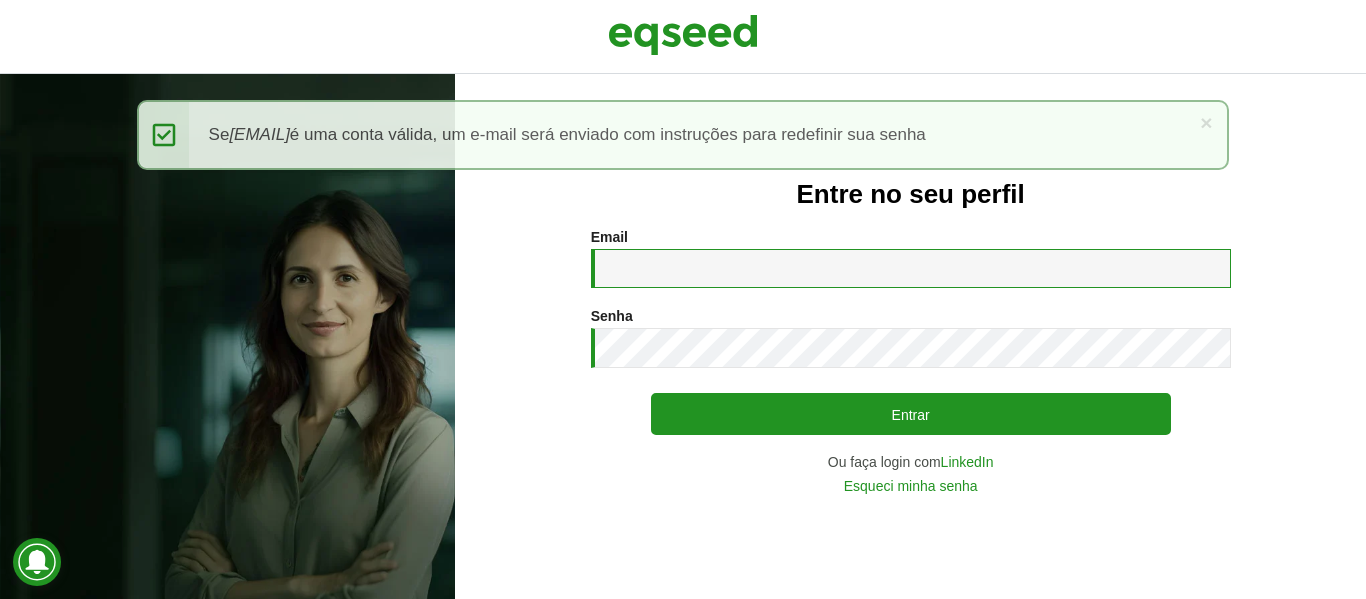 click on "Email  *" at bounding box center (911, 268) 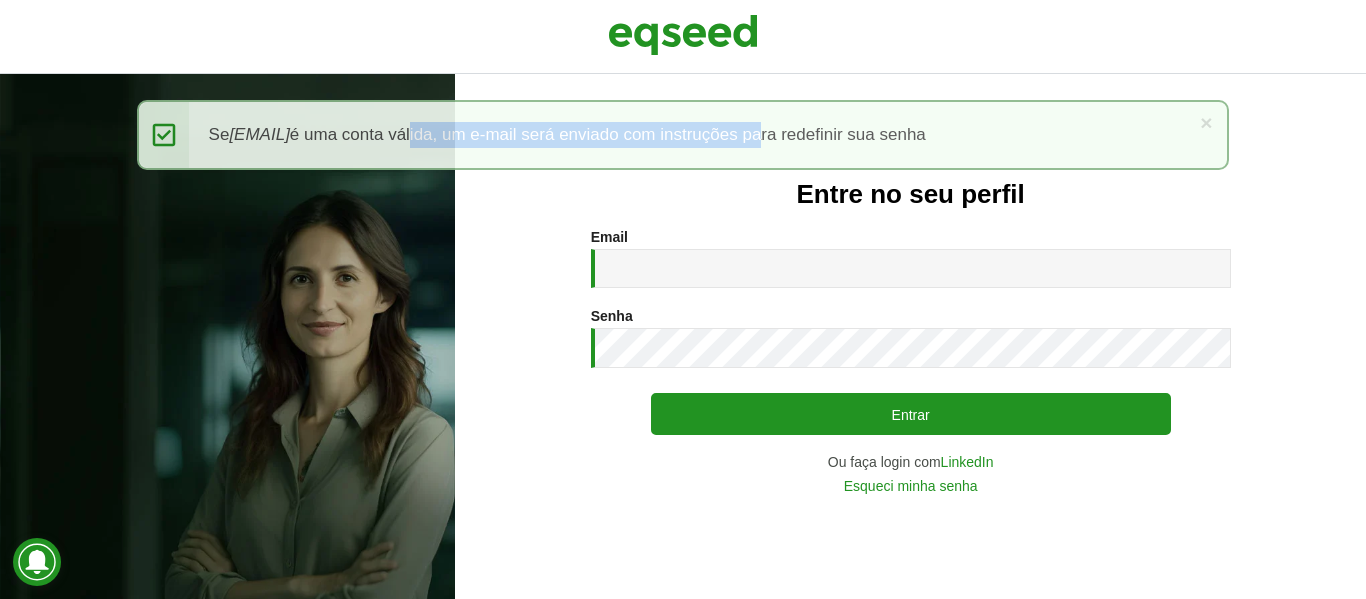 drag, startPoint x: 567, startPoint y: 145, endPoint x: 911, endPoint y: 156, distance: 344.17584 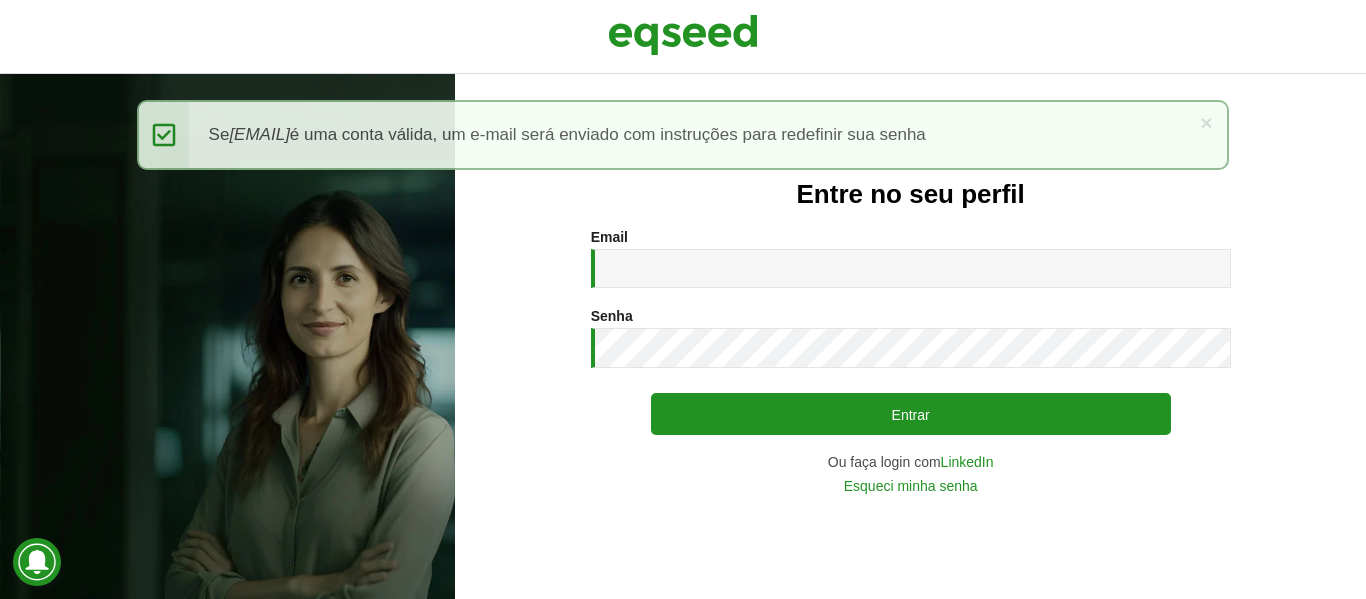 click on "Email  *
Digite seu endereço de e-mail." at bounding box center [911, 258] 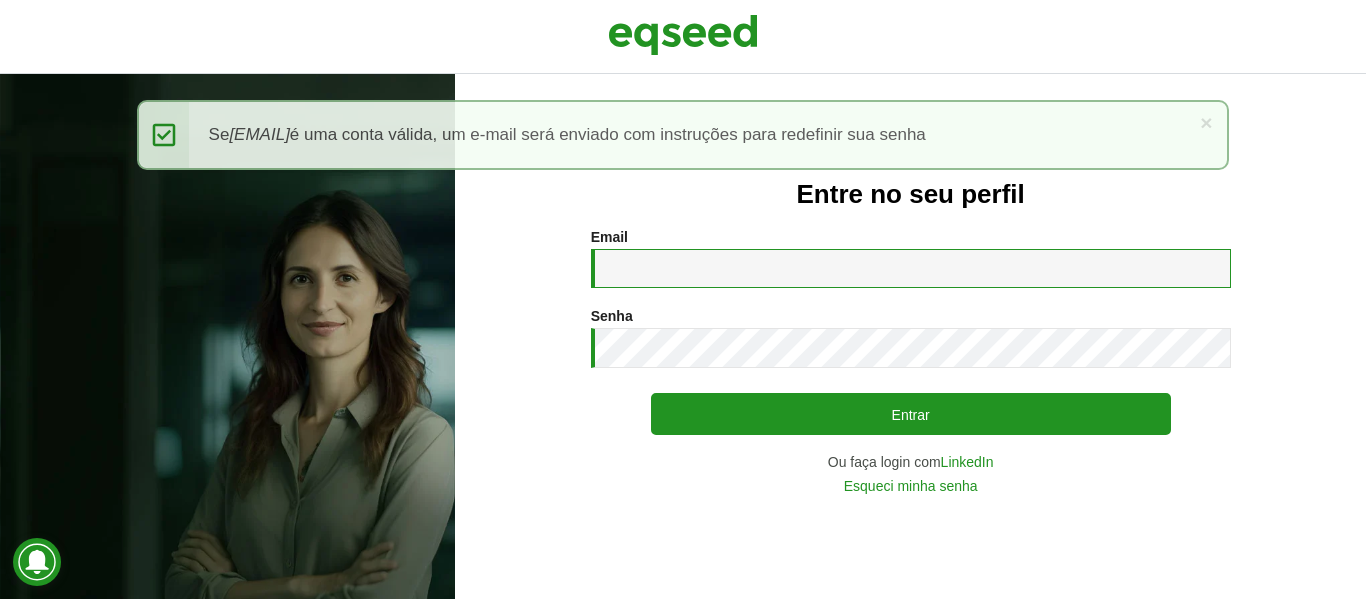 click on "Email  *" at bounding box center [911, 268] 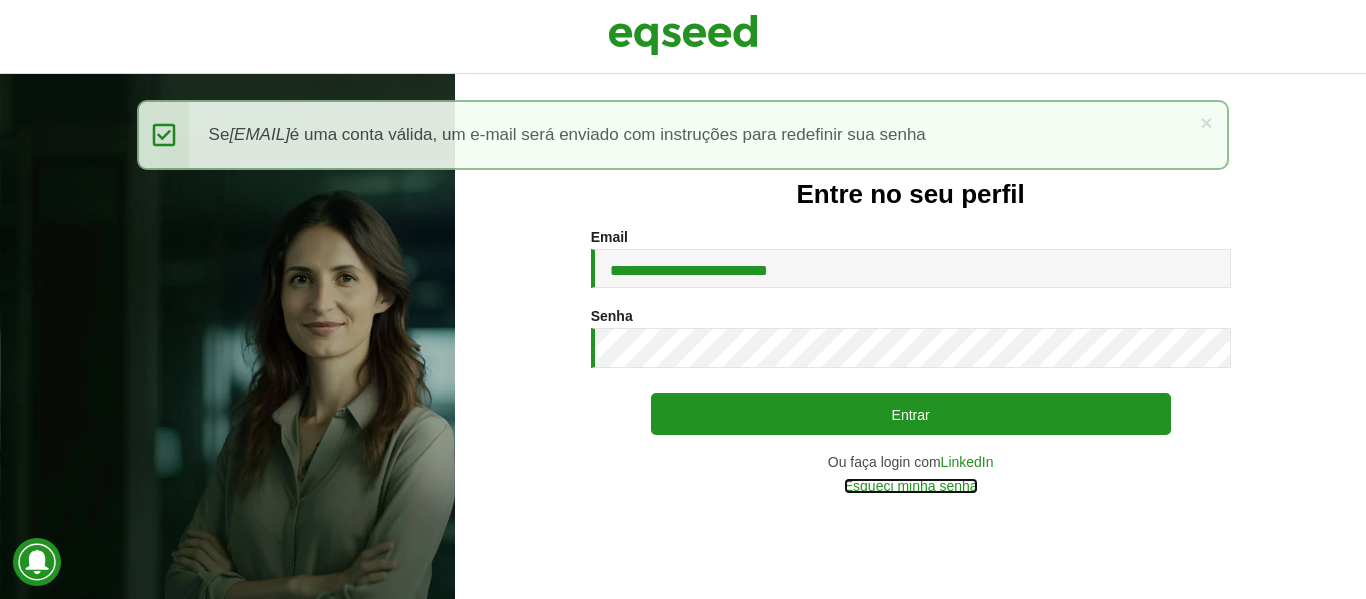 click on "Esqueci minha senha" at bounding box center [911, 486] 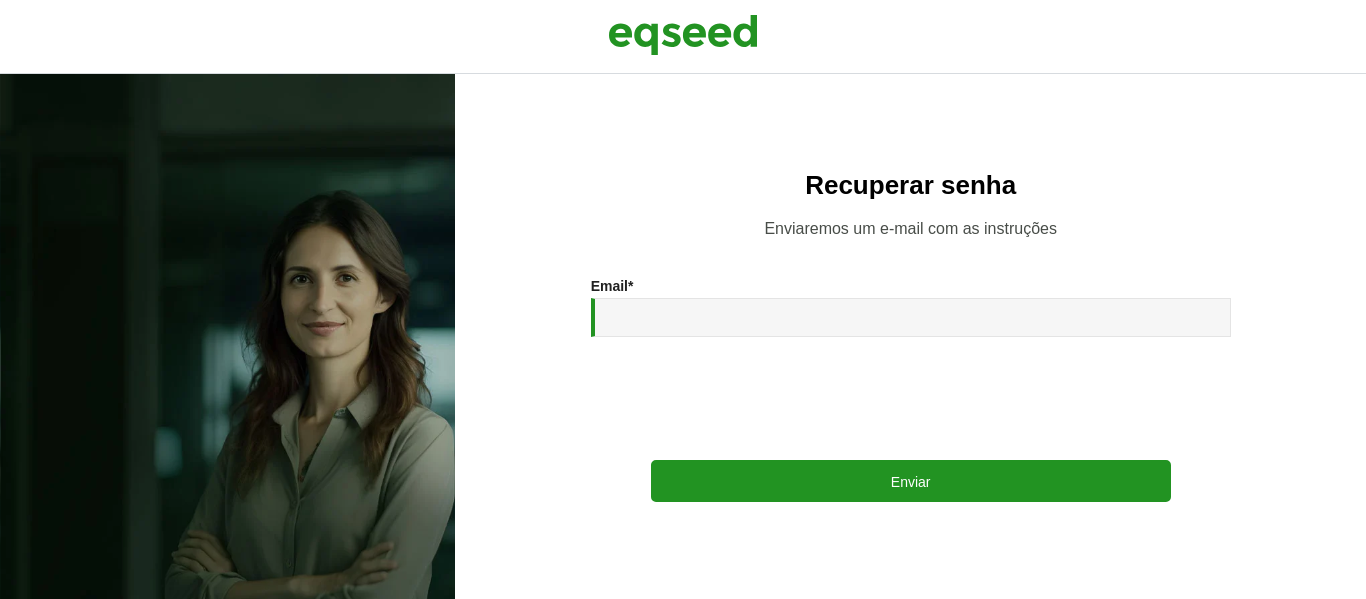 scroll, scrollTop: 0, scrollLeft: 0, axis: both 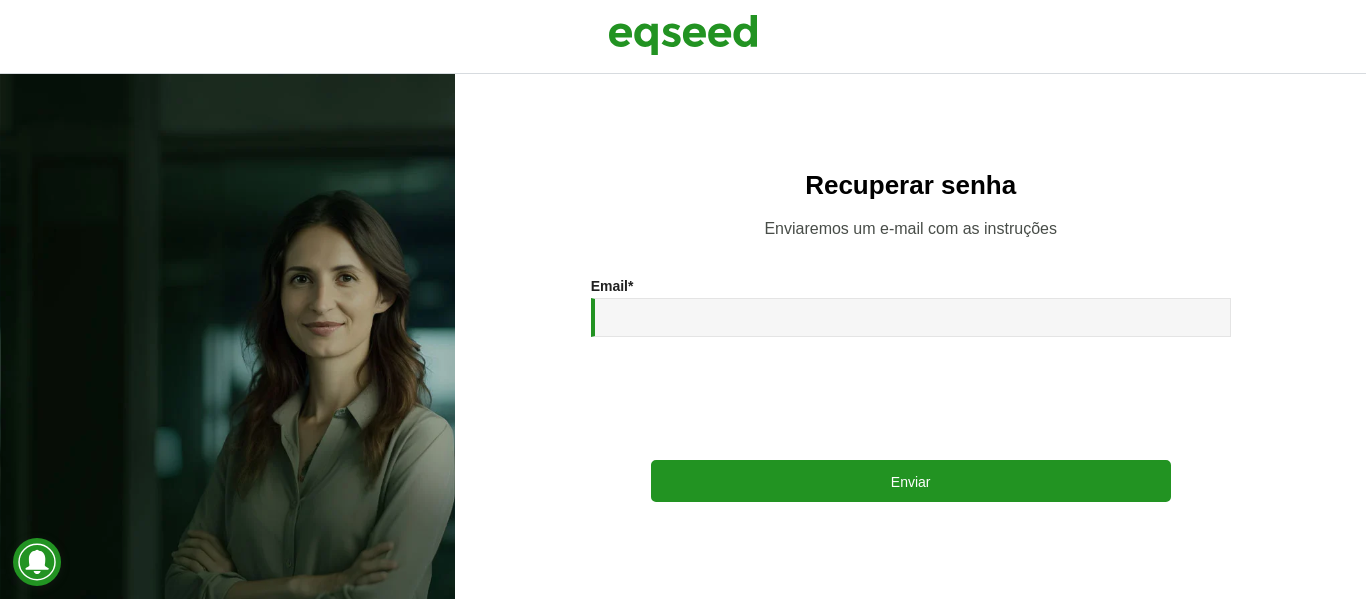 click on "Email  *" at bounding box center (911, 307) 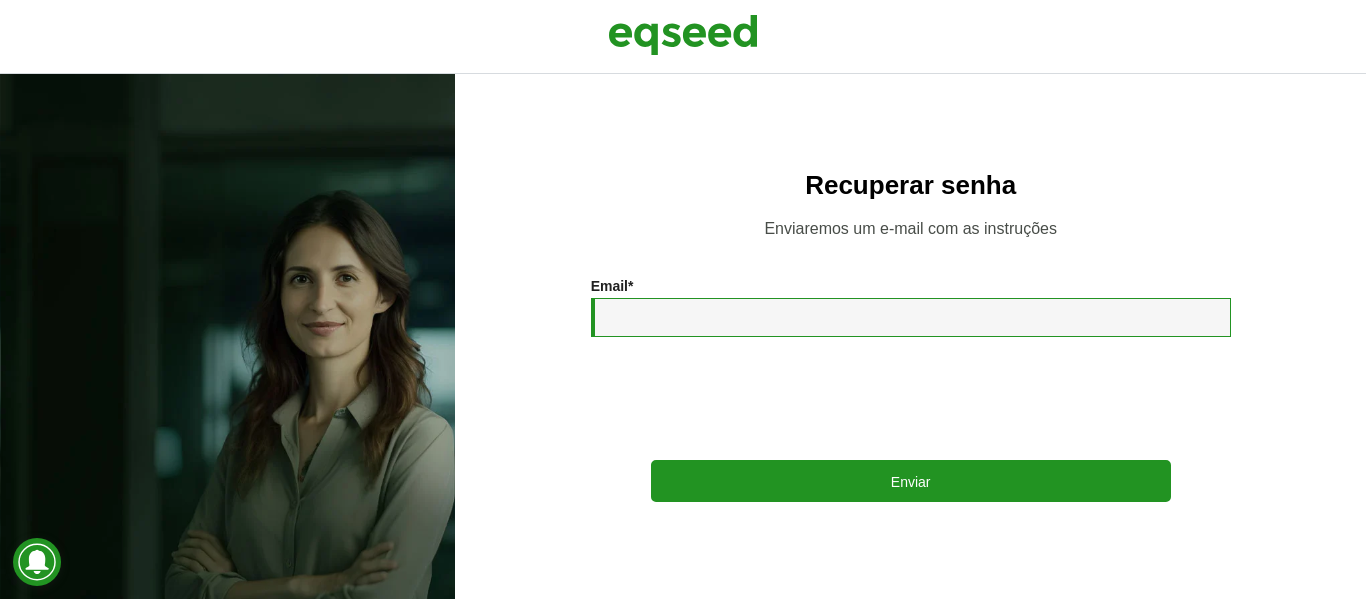 click on "Email  *" at bounding box center (911, 317) 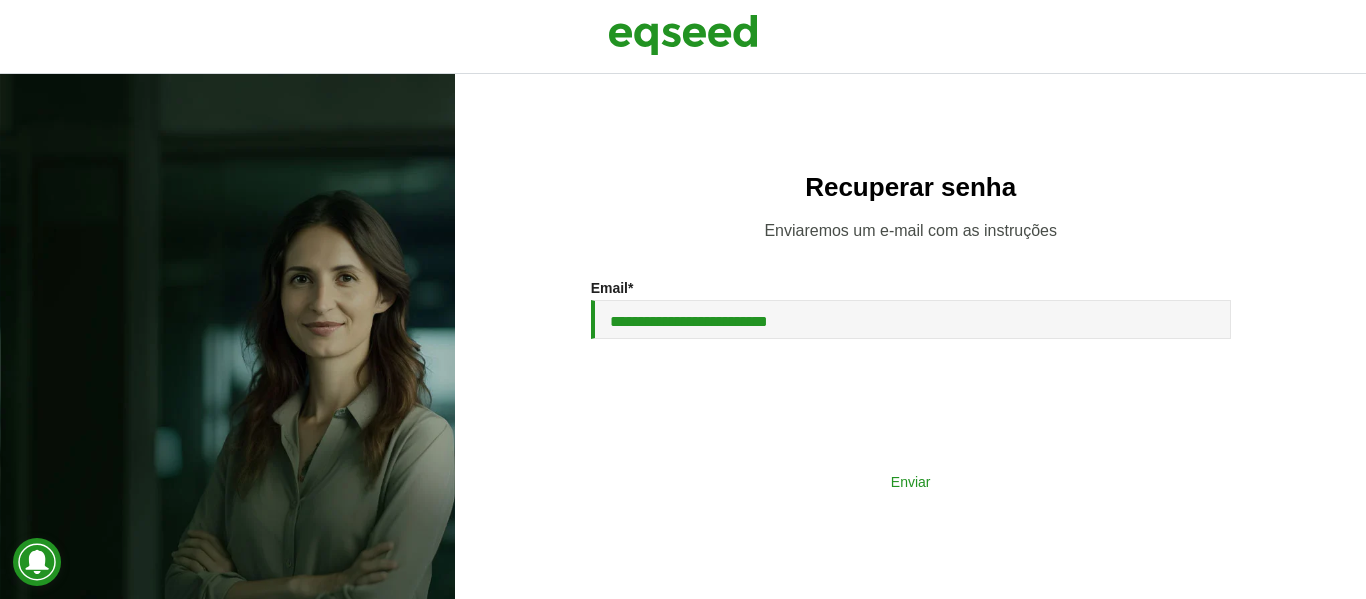 click on "Enviar" at bounding box center [911, 481] 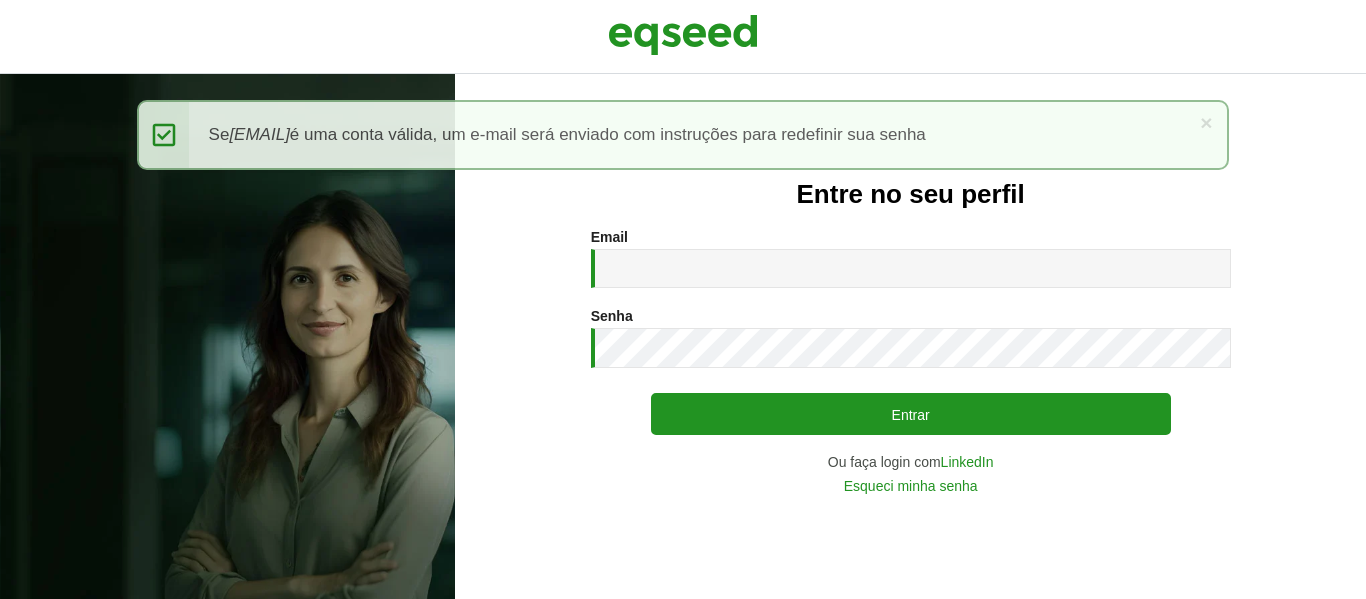 scroll, scrollTop: 0, scrollLeft: 0, axis: both 